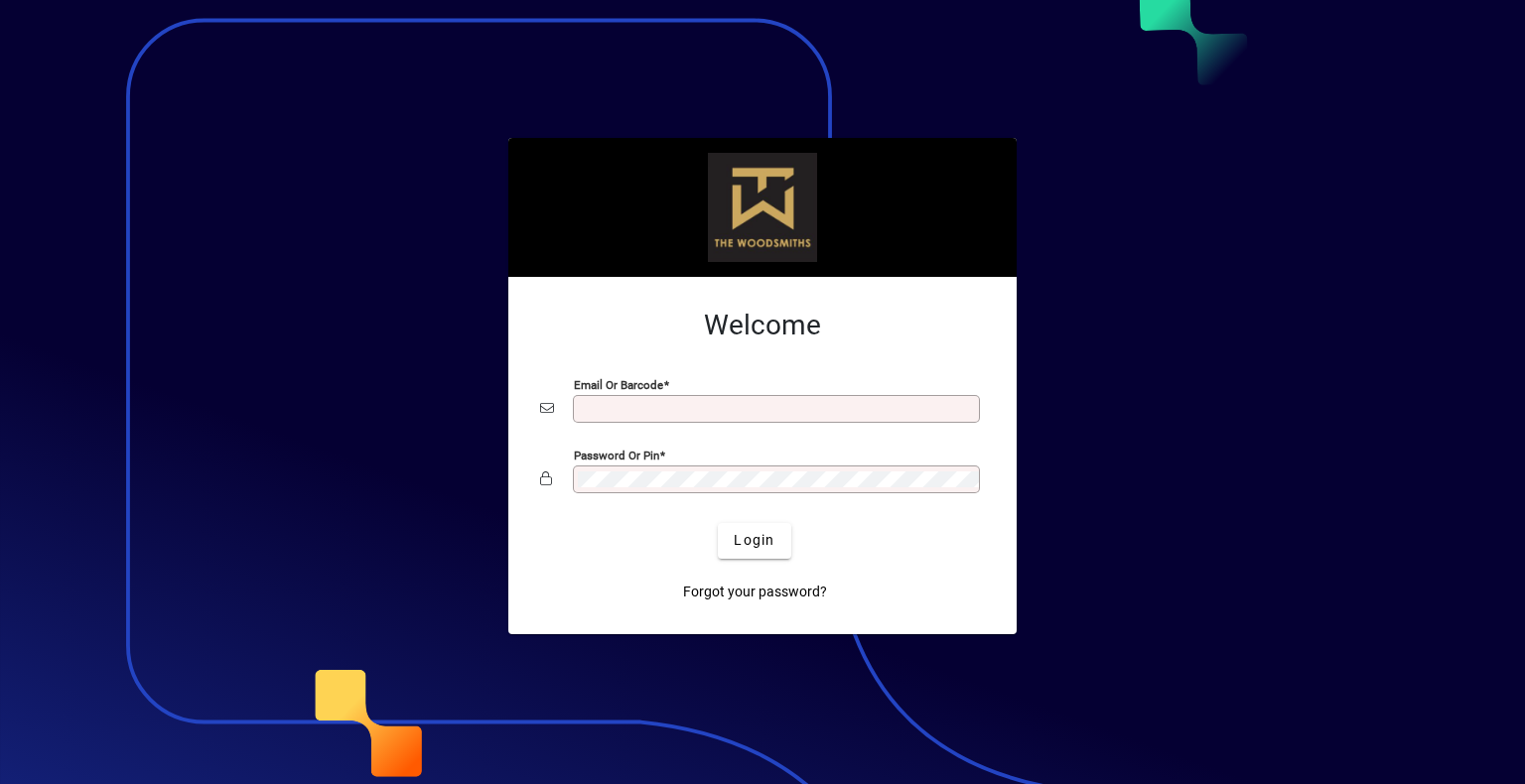 scroll, scrollTop: 0, scrollLeft: 0, axis: both 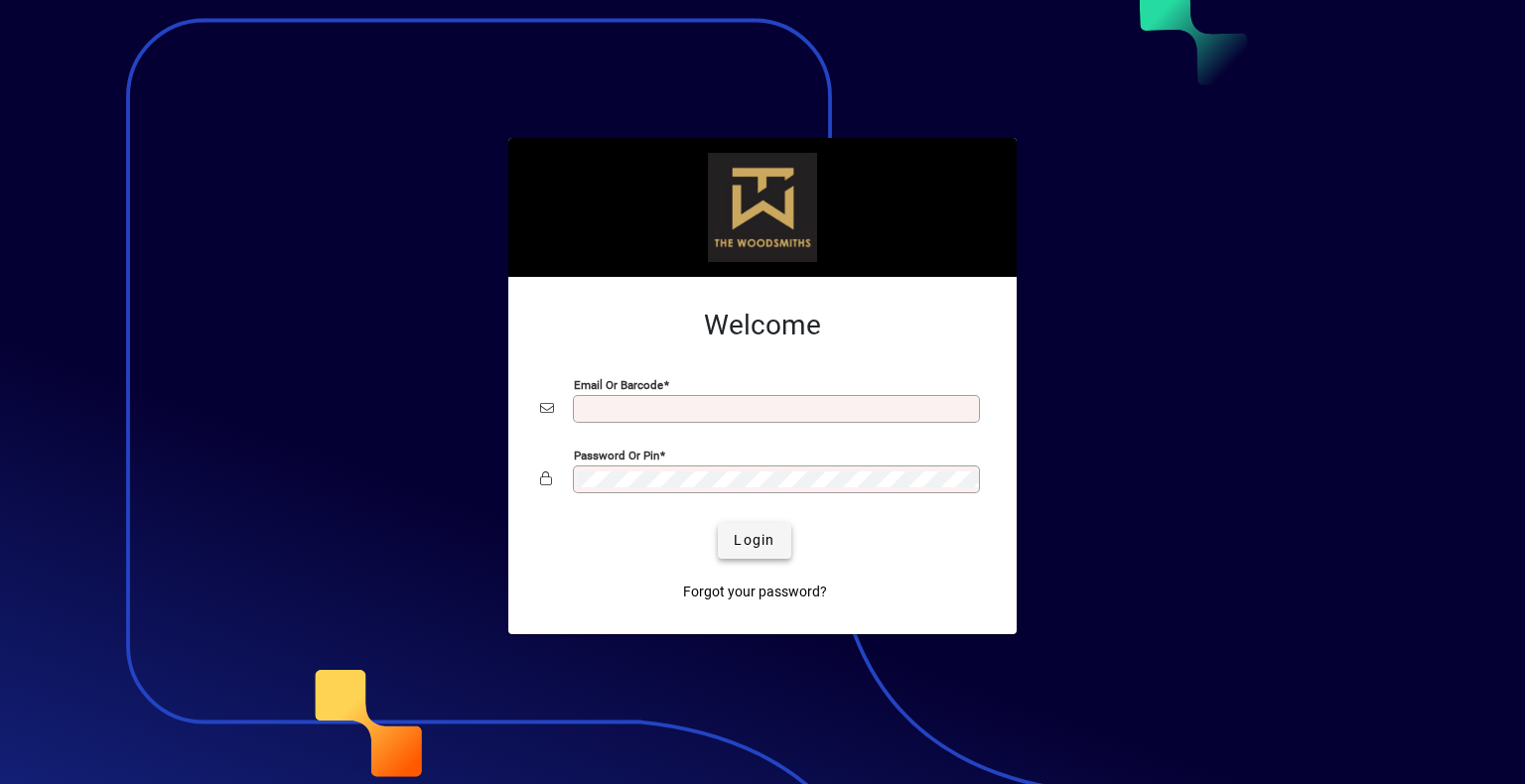 type on "**********" 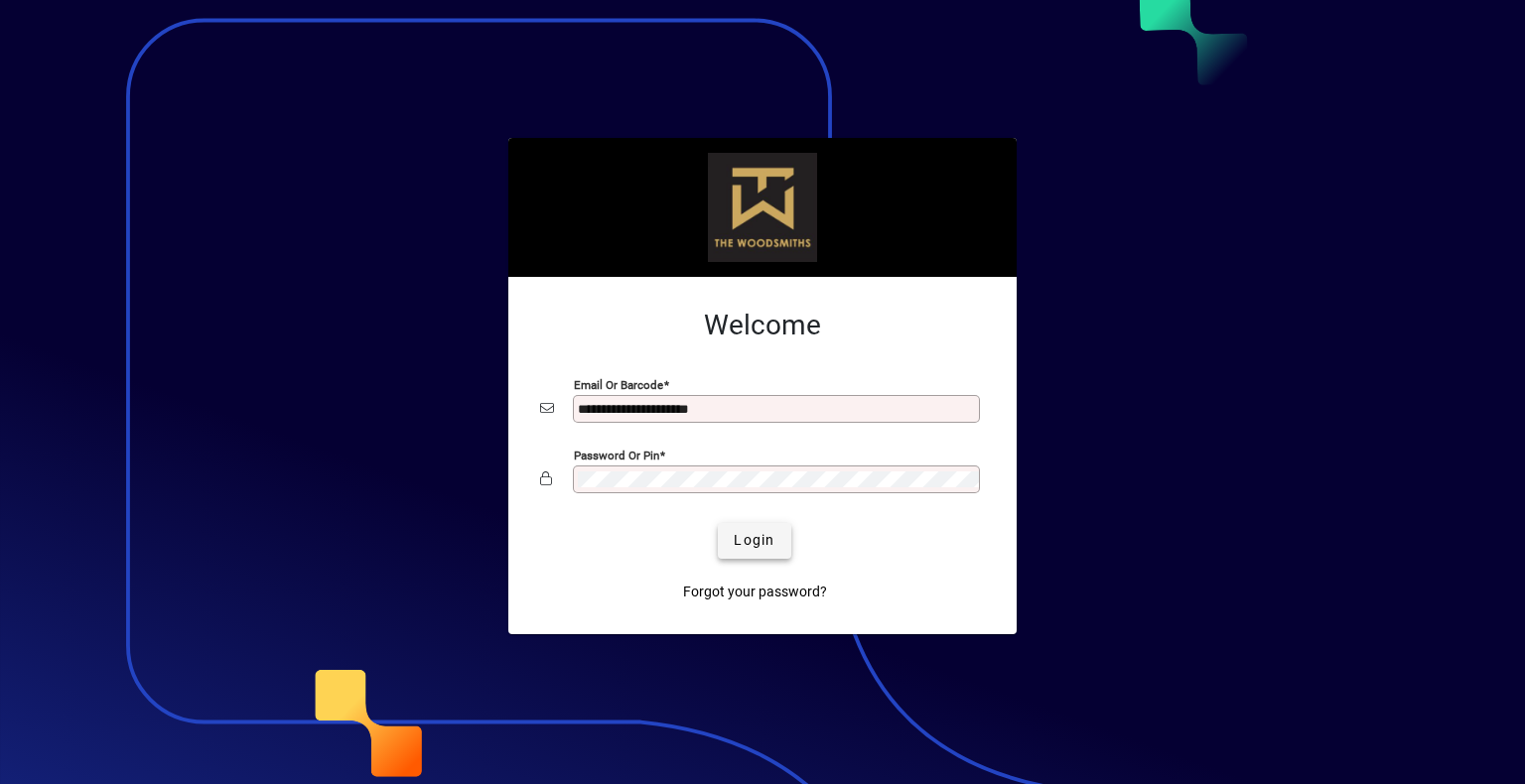 click on "Login" 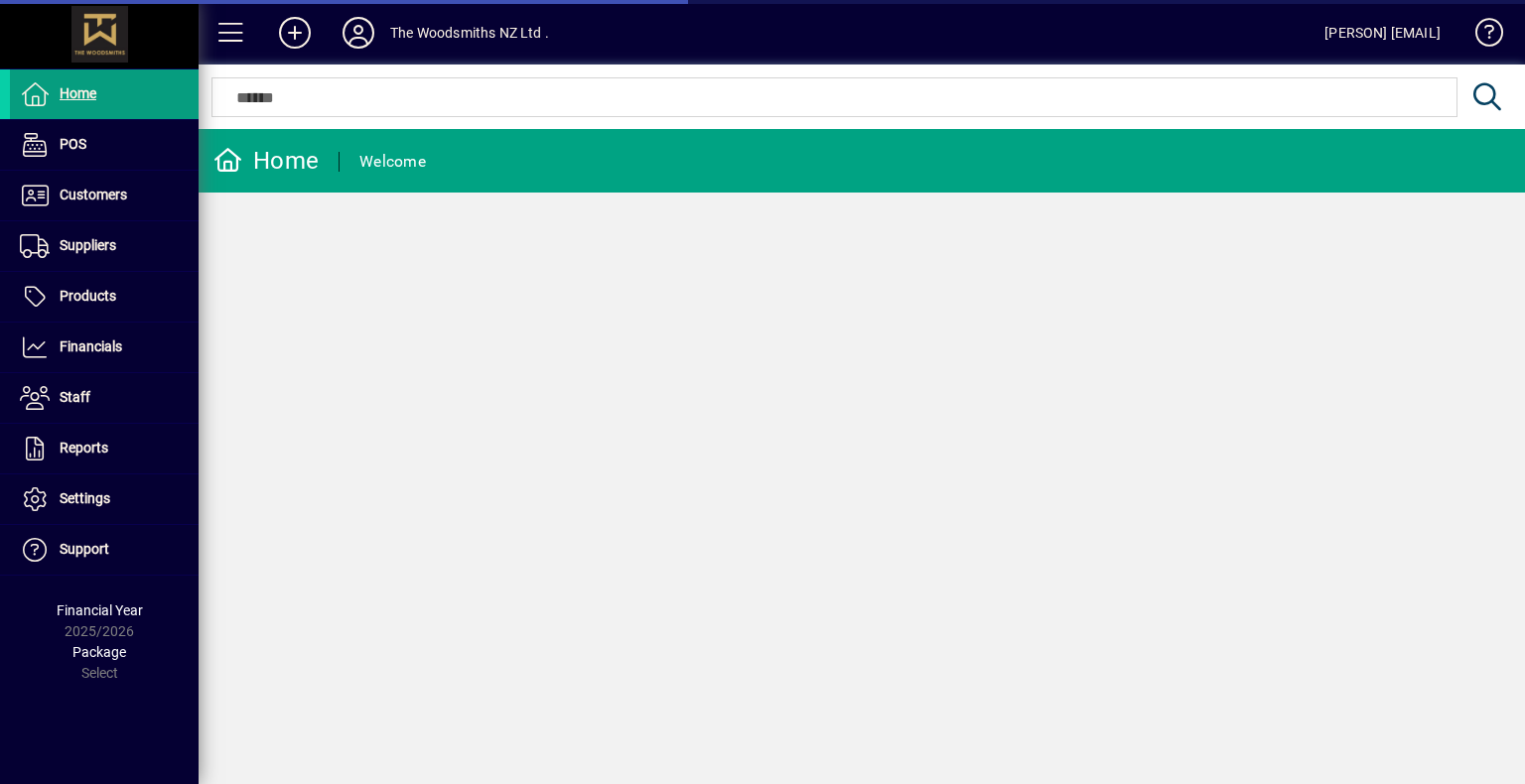 scroll, scrollTop: 0, scrollLeft: 0, axis: both 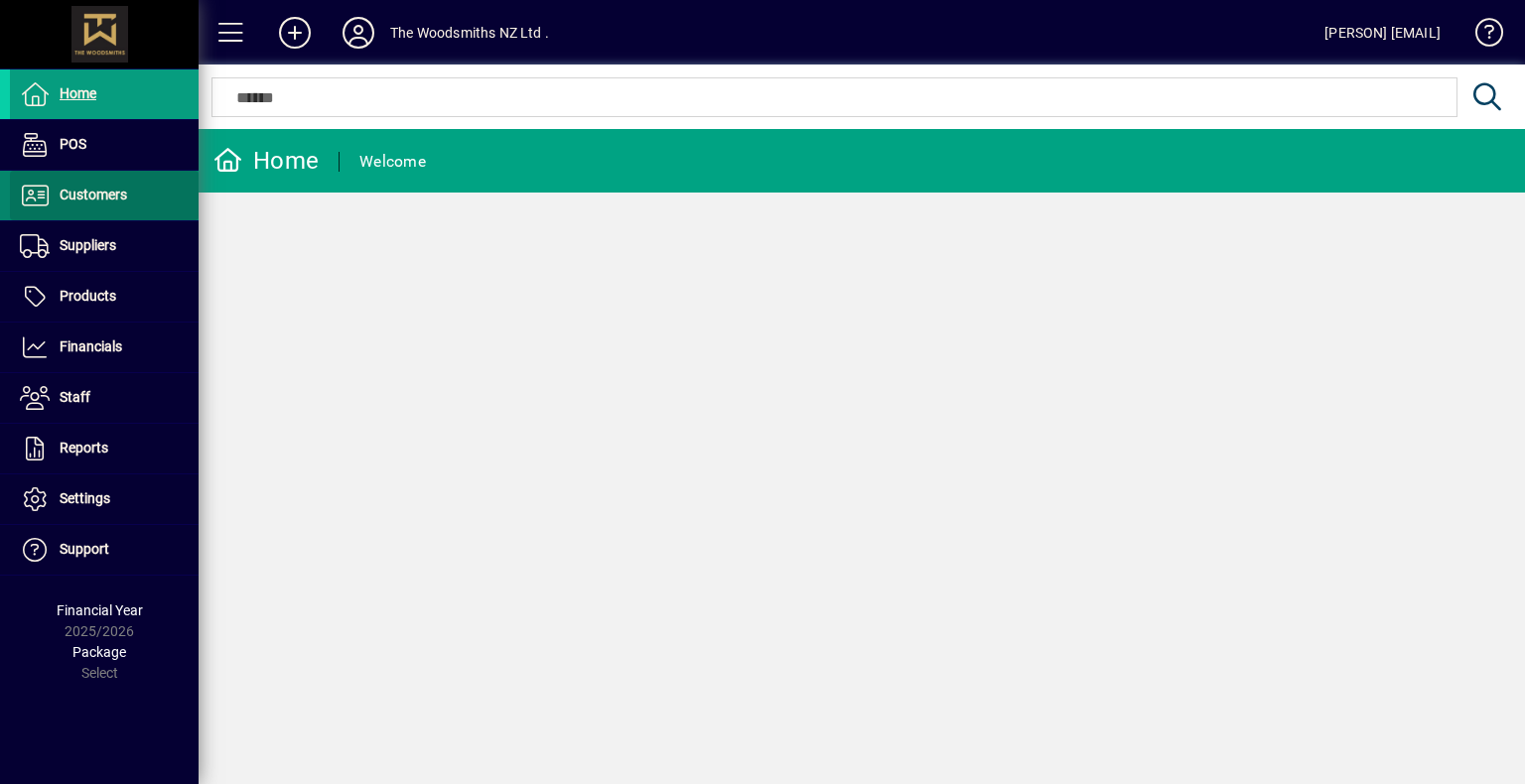 click on "Customers" at bounding box center (93, 195) 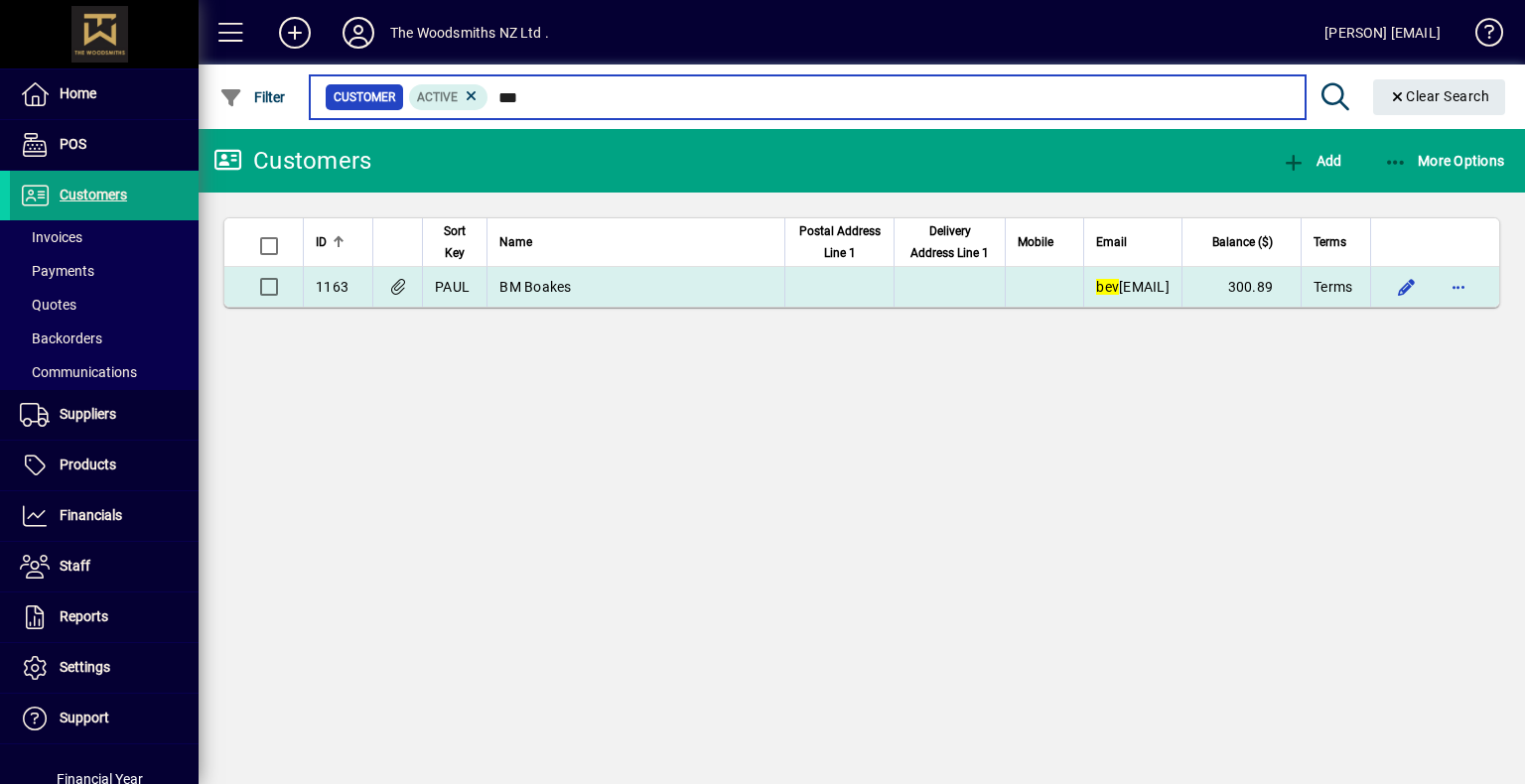 type on "***" 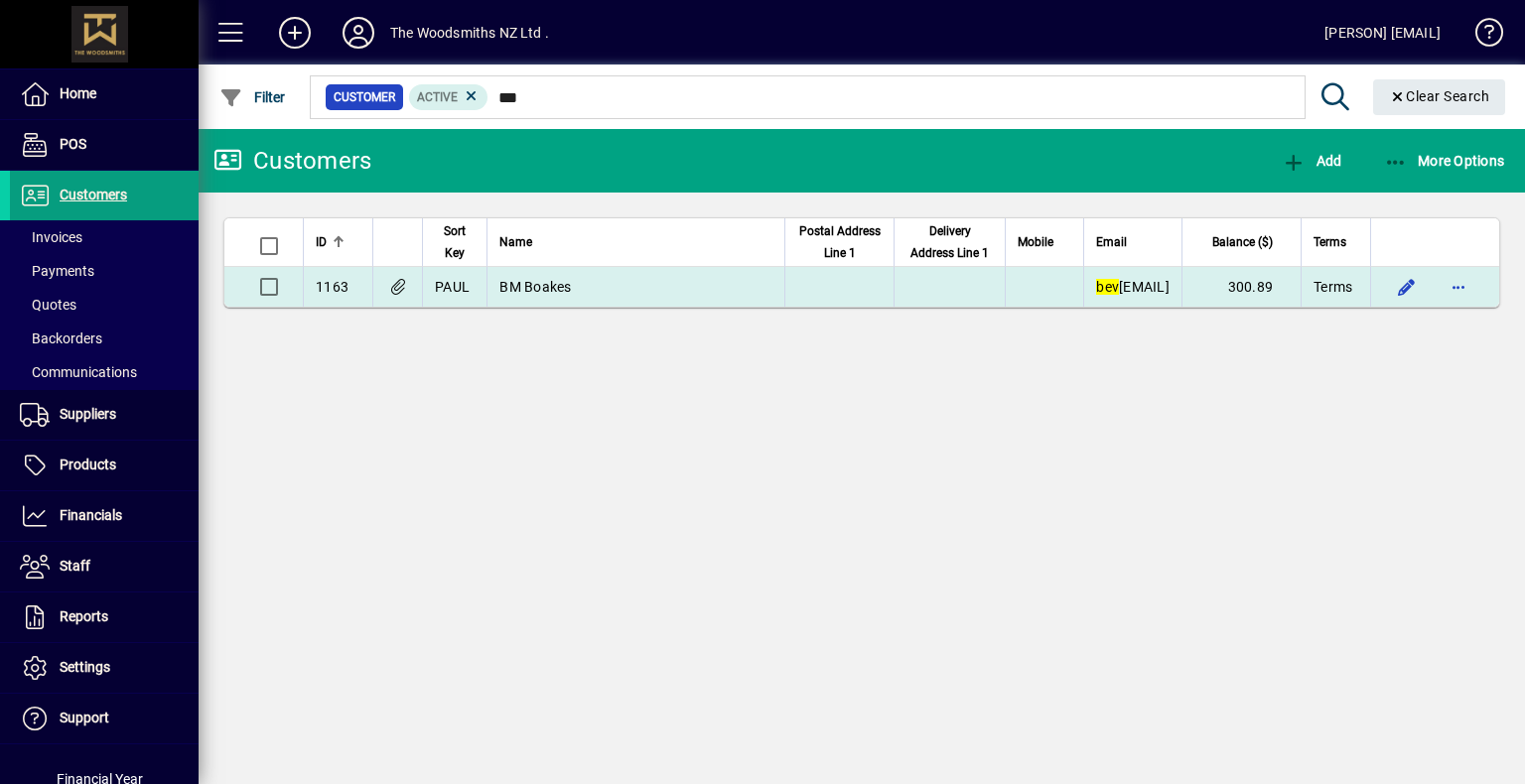 click on "BM Boakes" at bounding box center (535, 287) 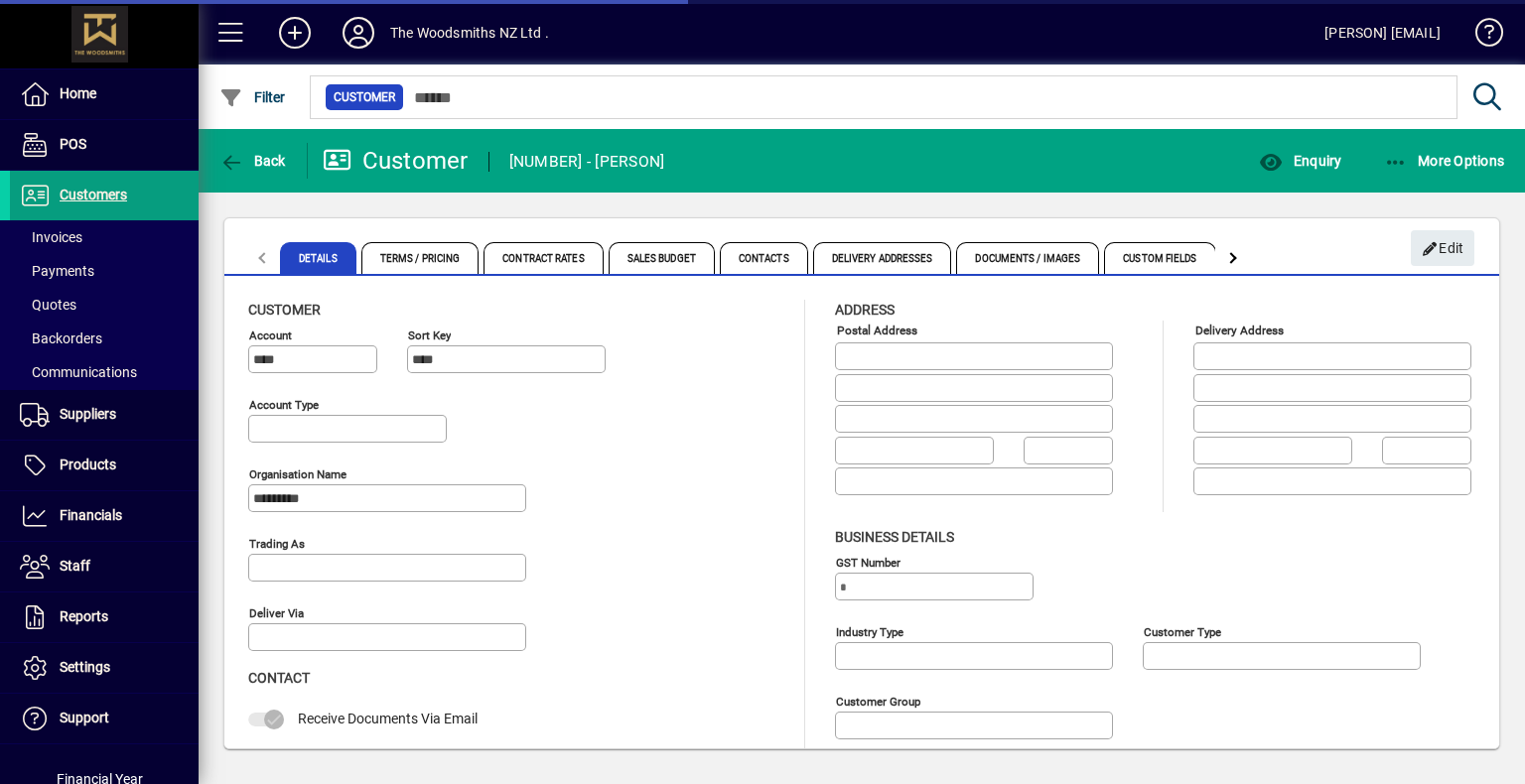 type on "**********" 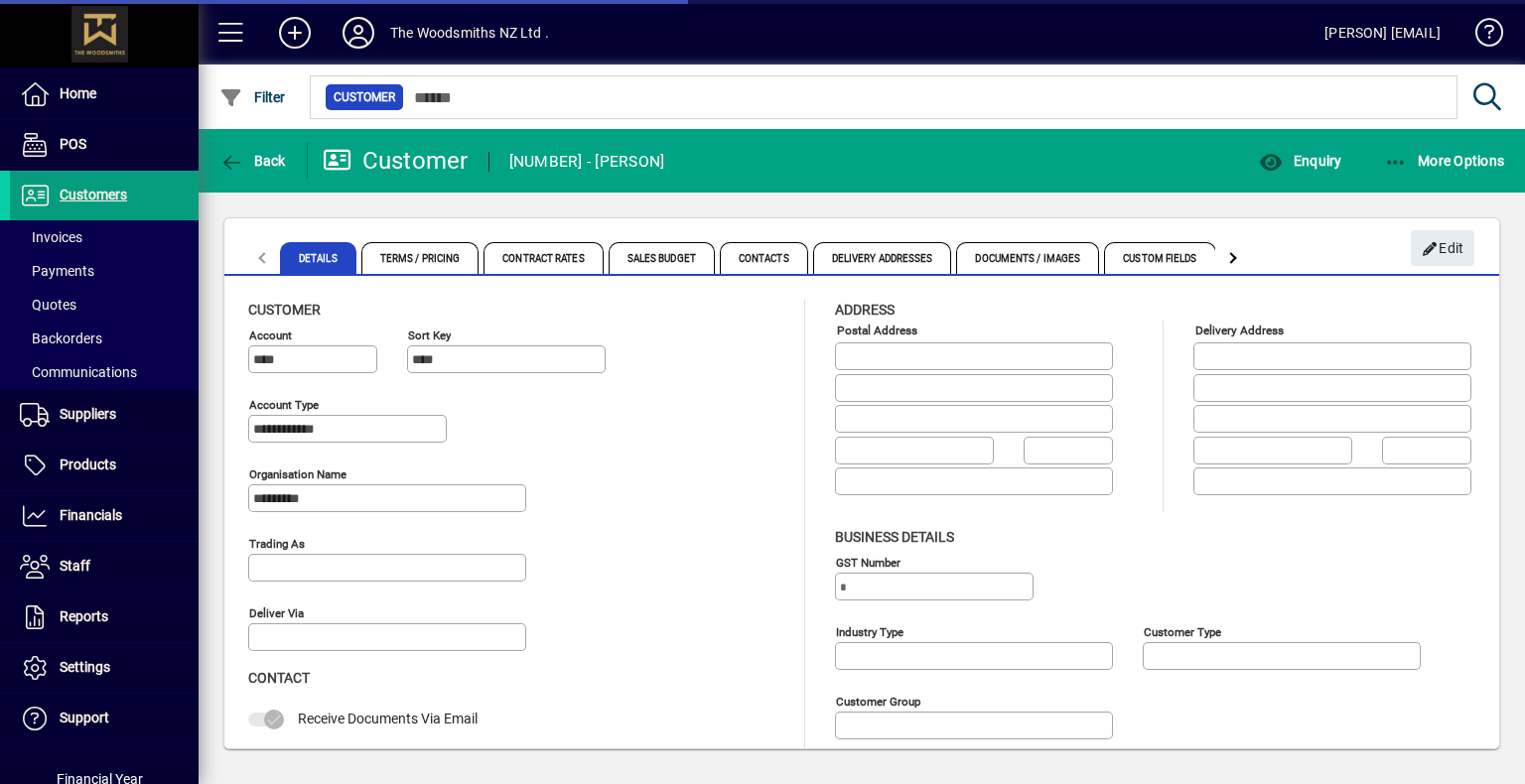 type on "**********" 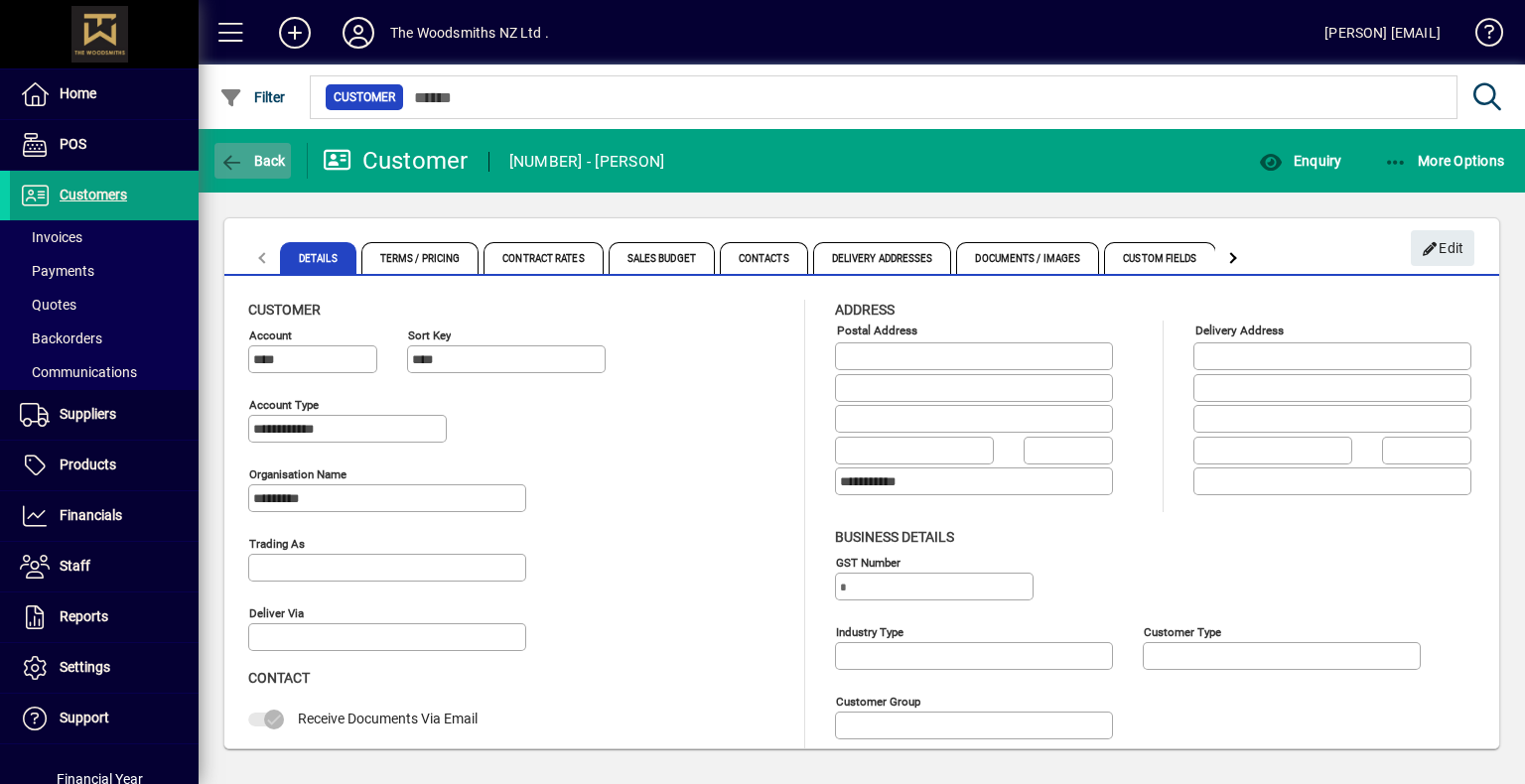 click on "Back" 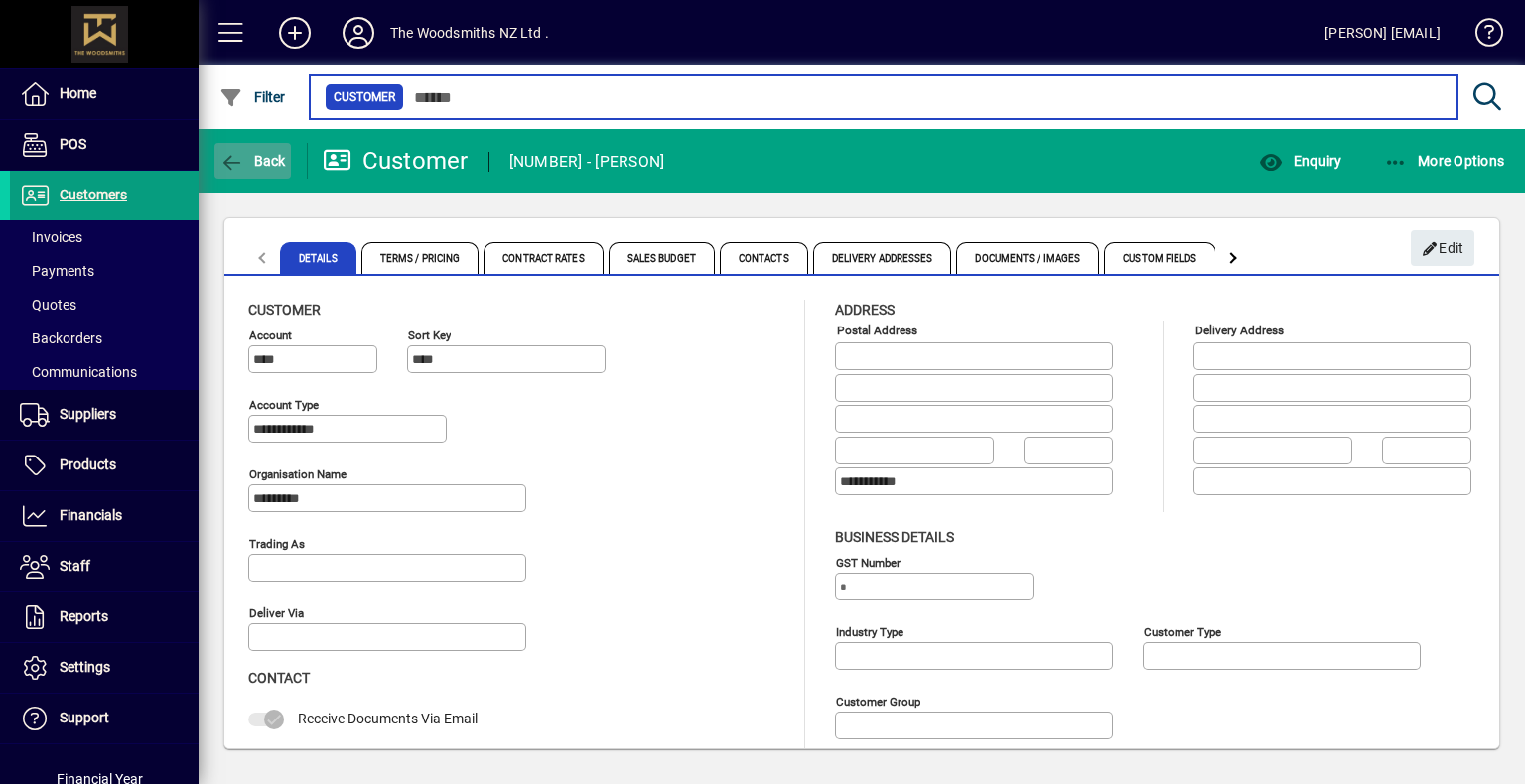type on "***" 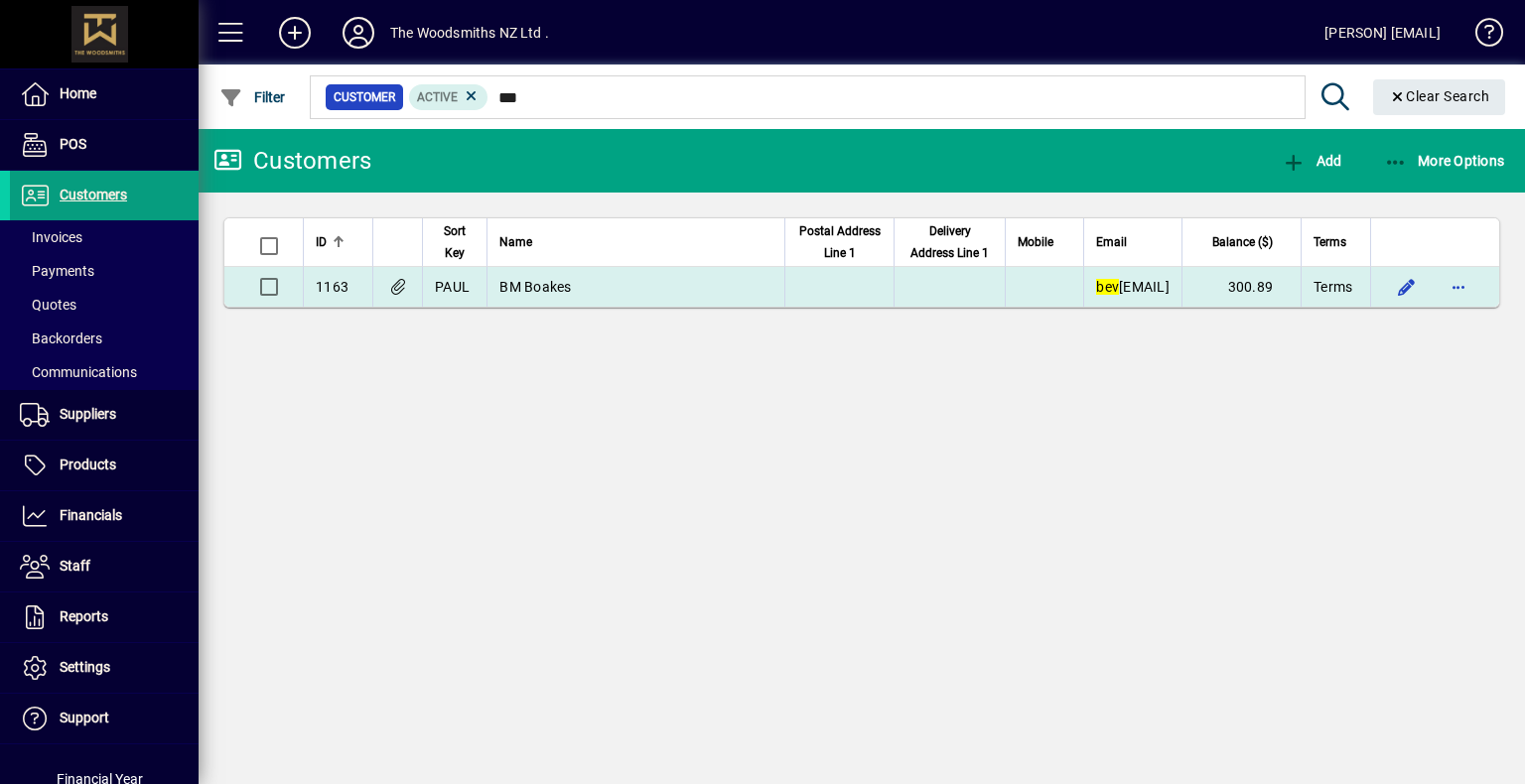 click on "BM Boakes" at bounding box center (535, 287) 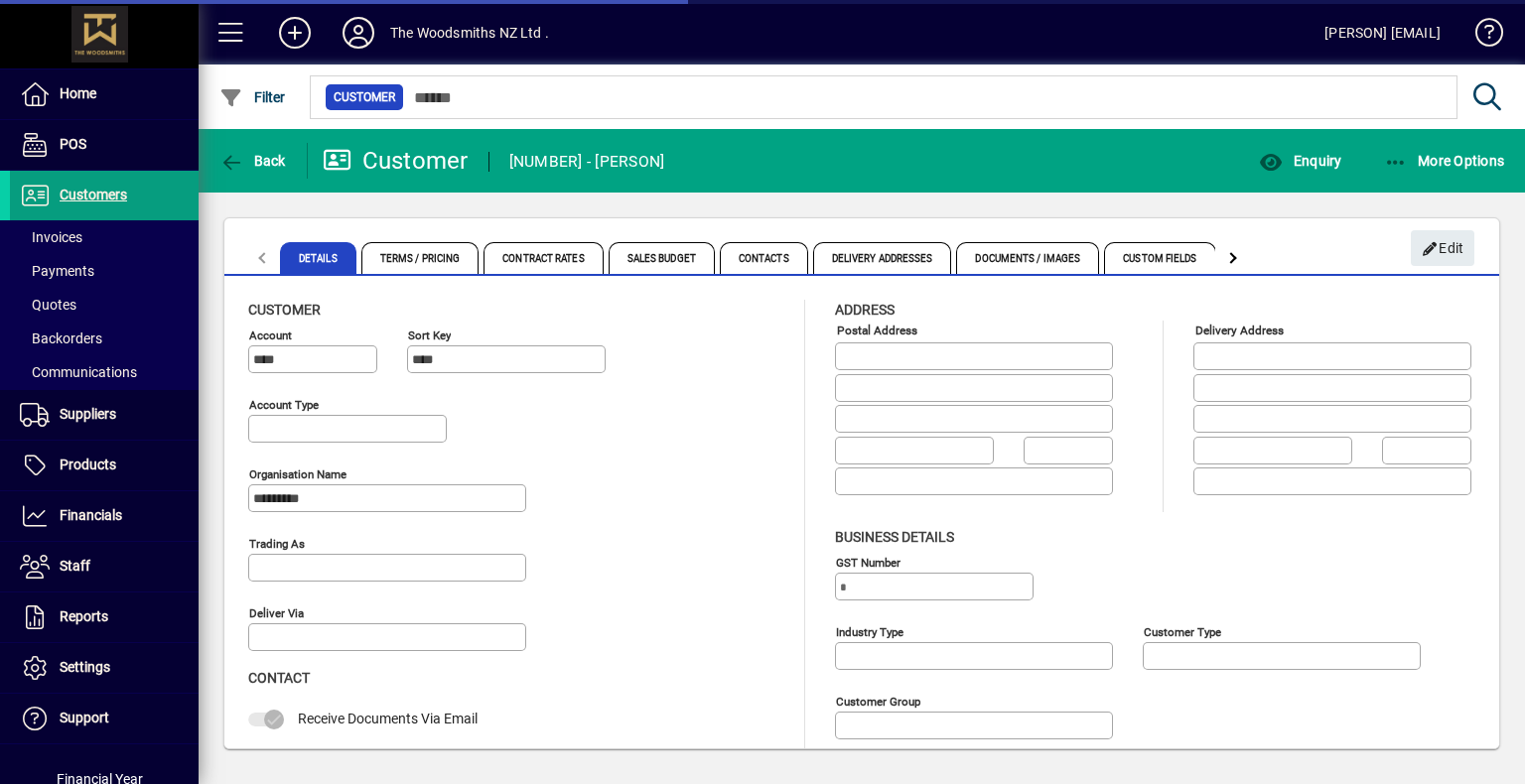 type on "**********" 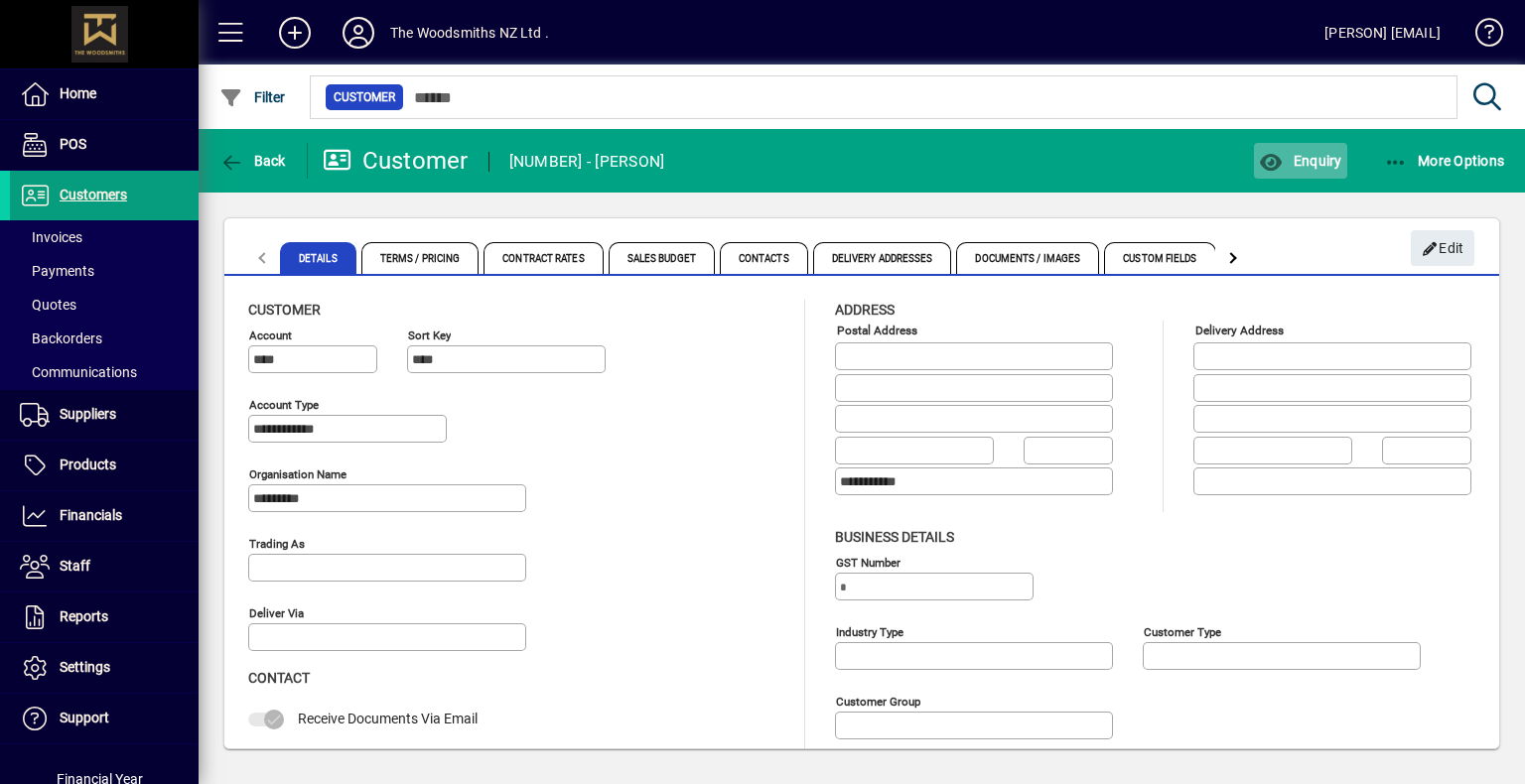 click on "Enquiry" 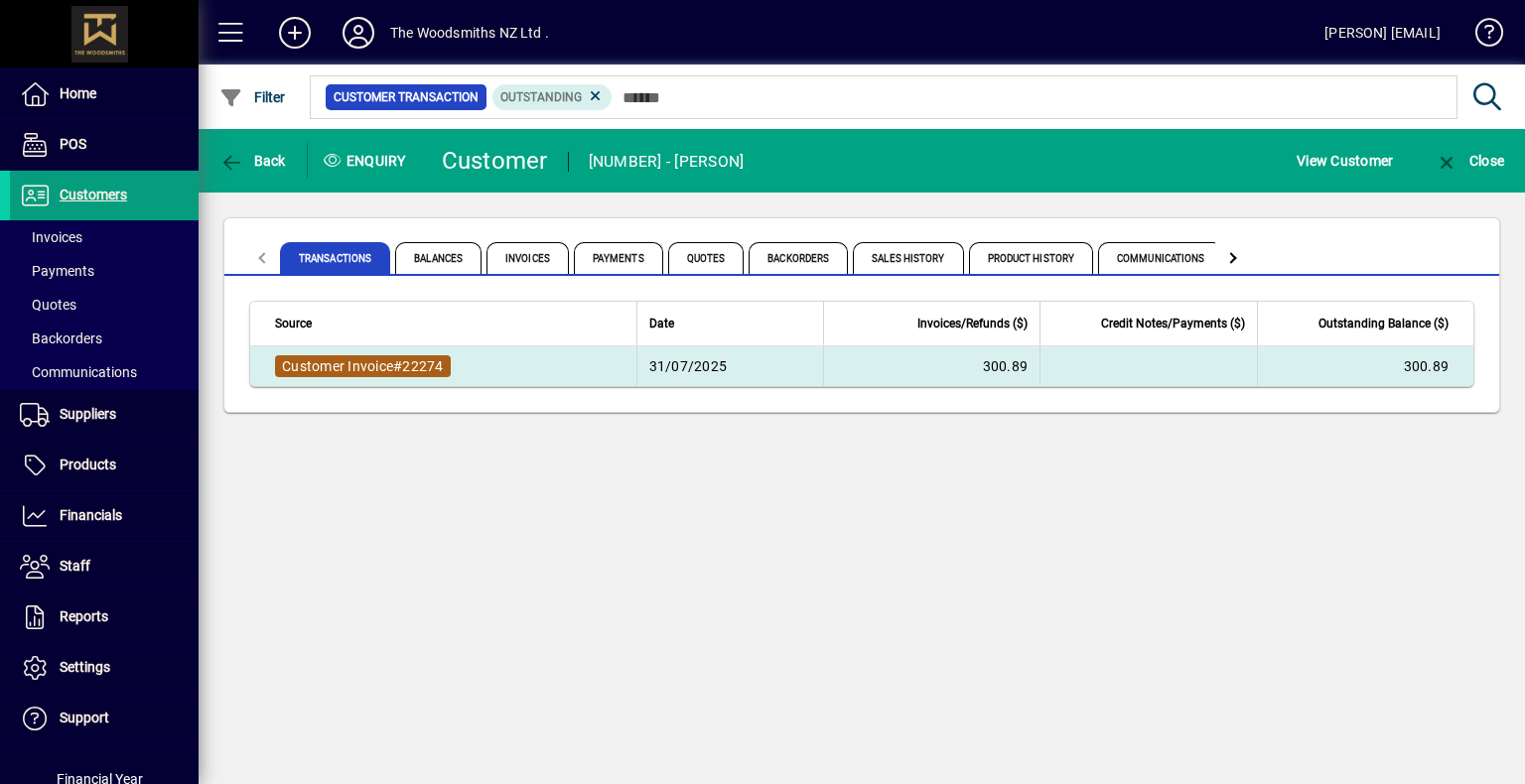 click on "Customer Invoice" at bounding box center (338, 366) 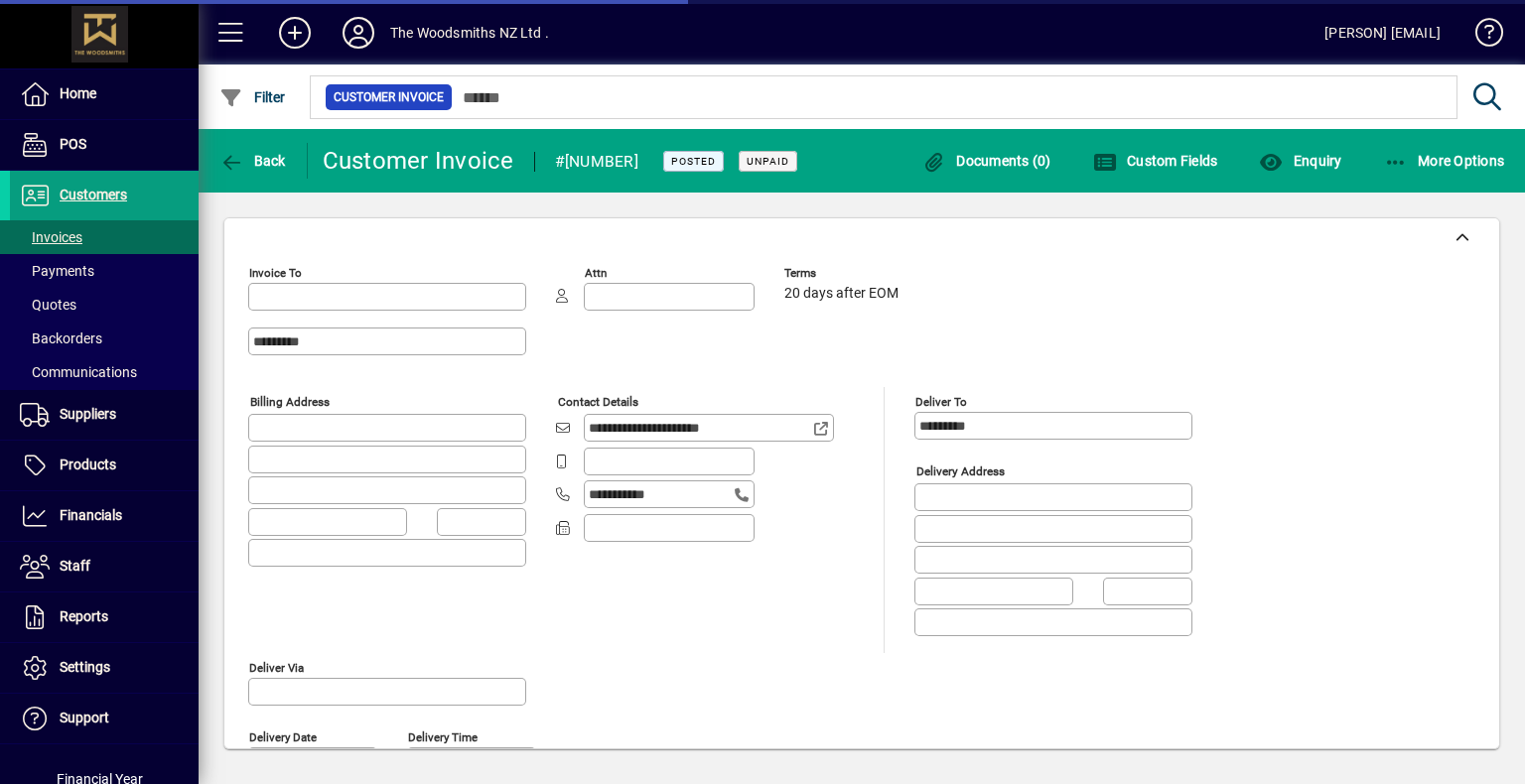 type on "**********" 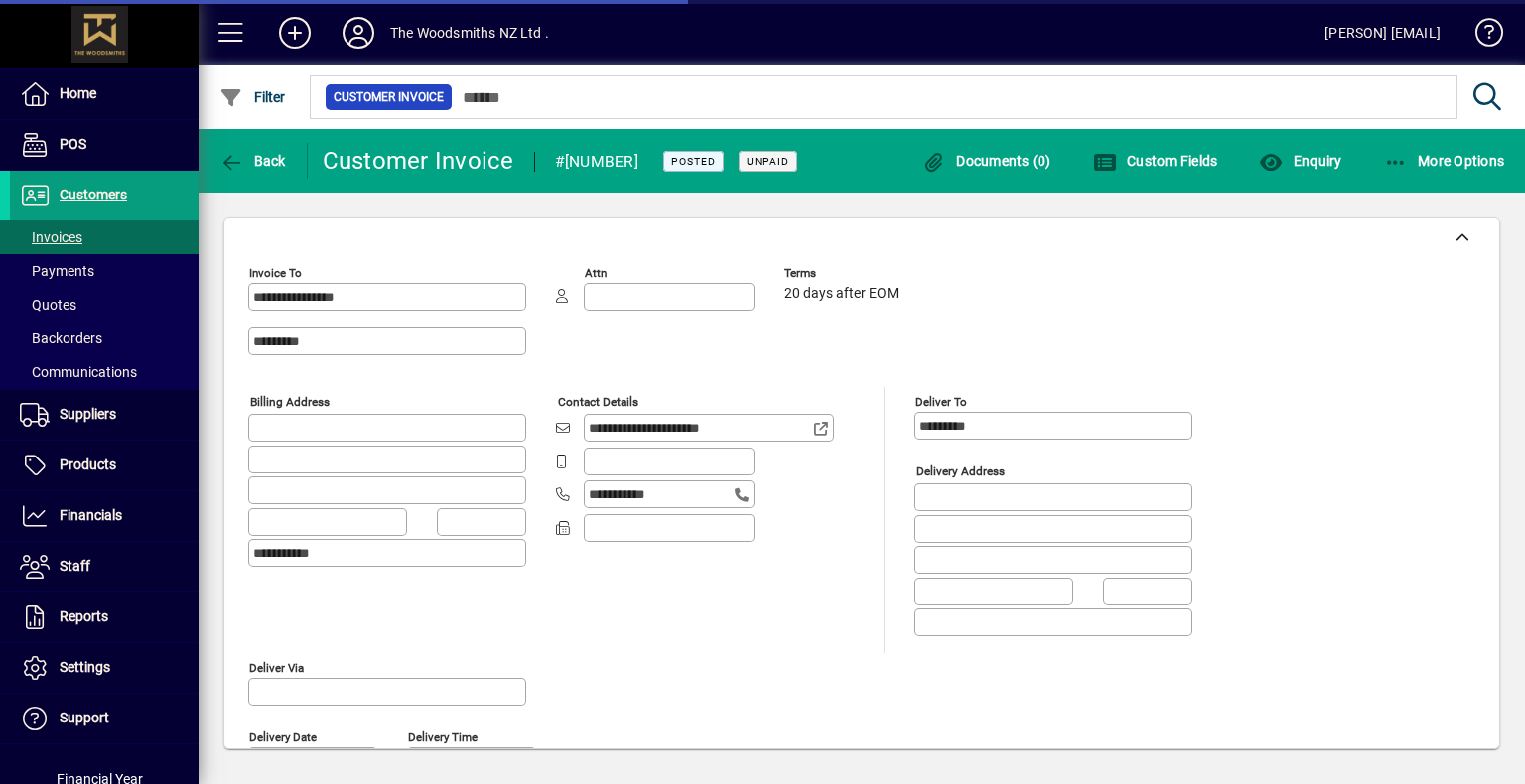 type on "**********" 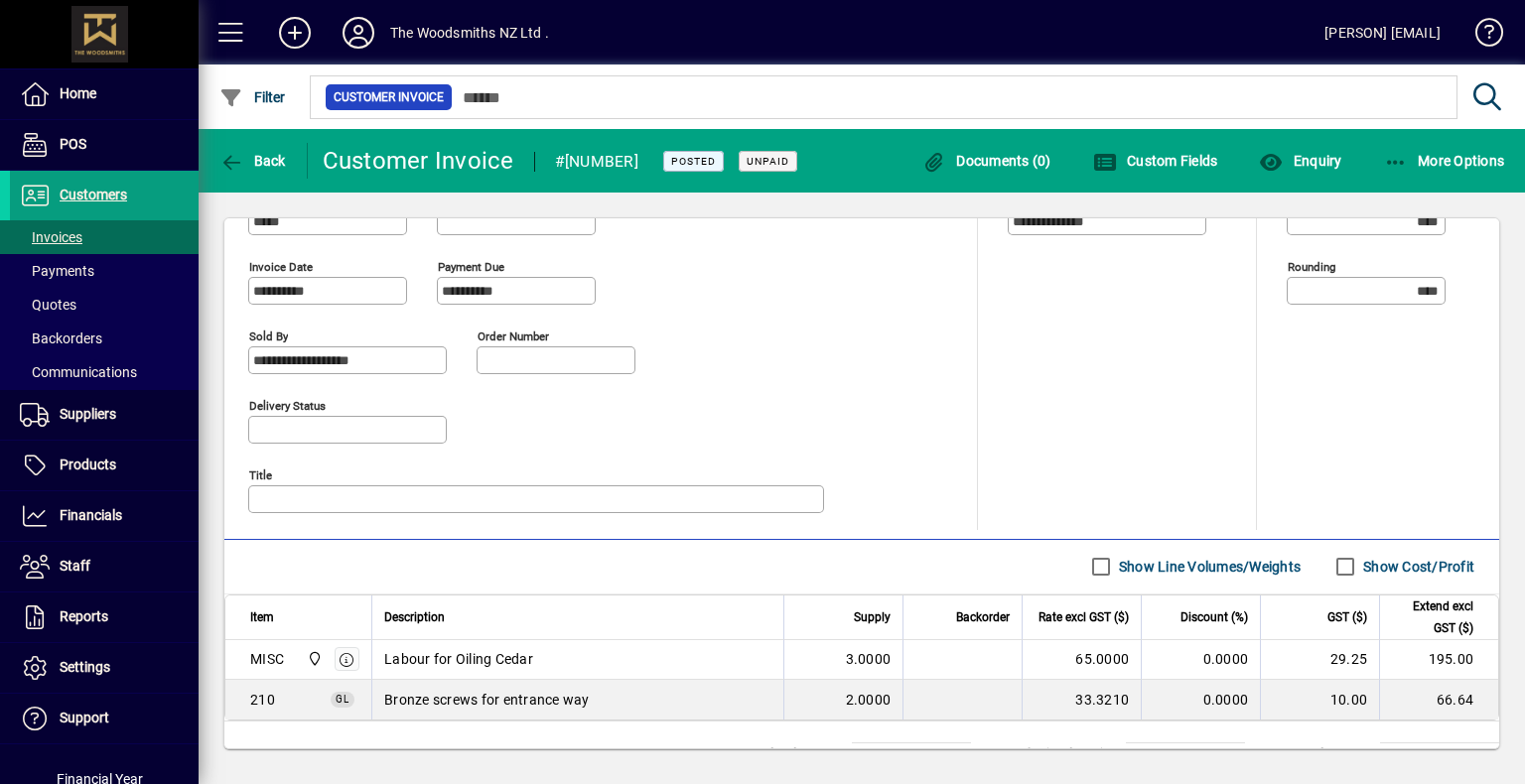 scroll, scrollTop: 876, scrollLeft: 0, axis: vertical 